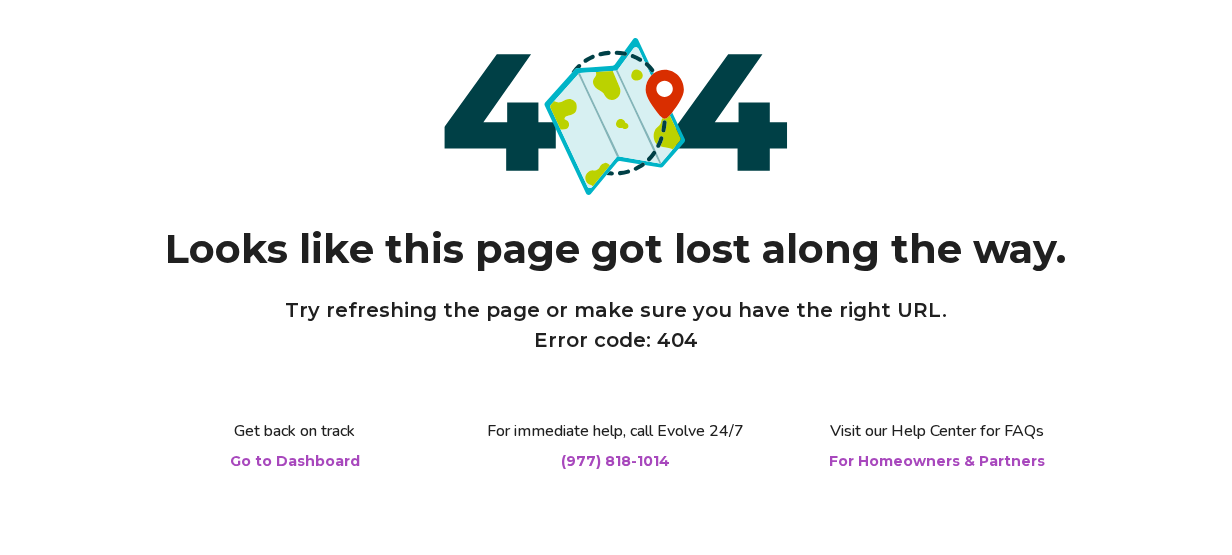 scroll, scrollTop: 181, scrollLeft: 0, axis: vertical 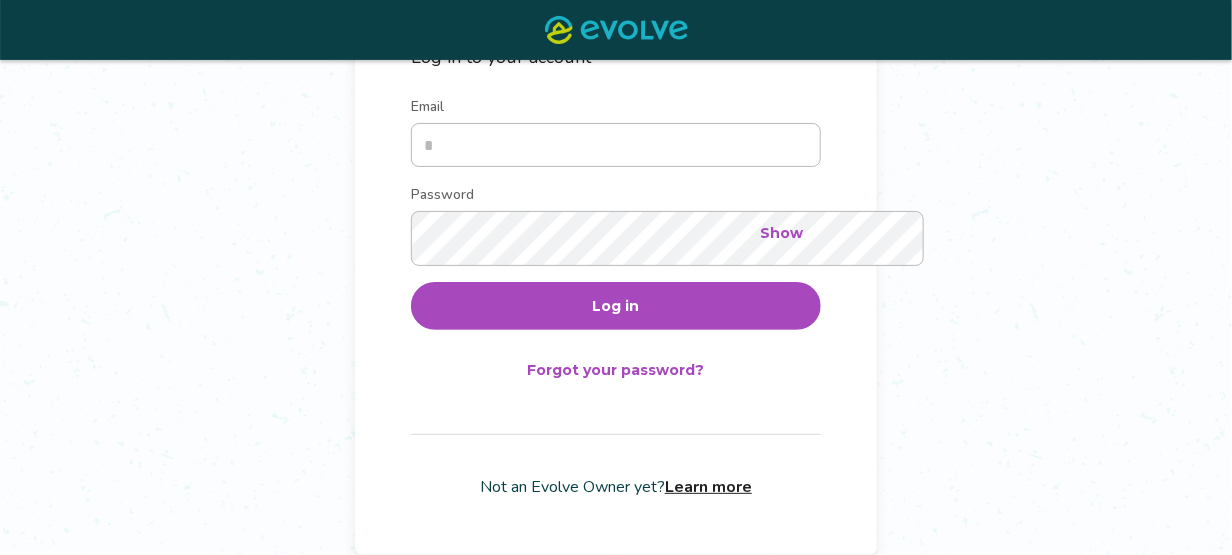 type on "**********" 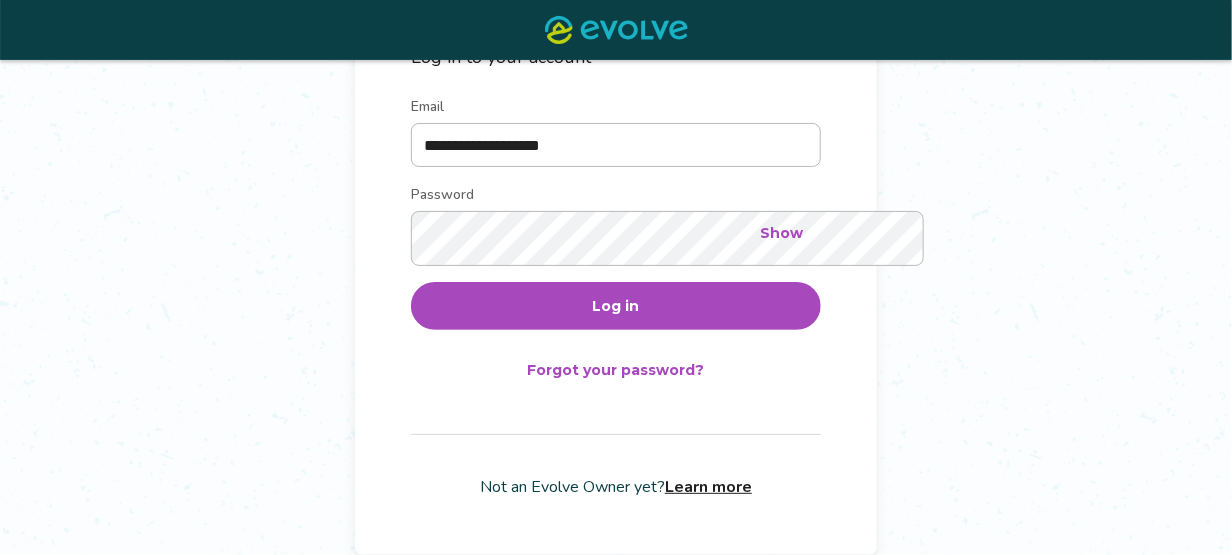 click on "Log in" at bounding box center (616, 306) 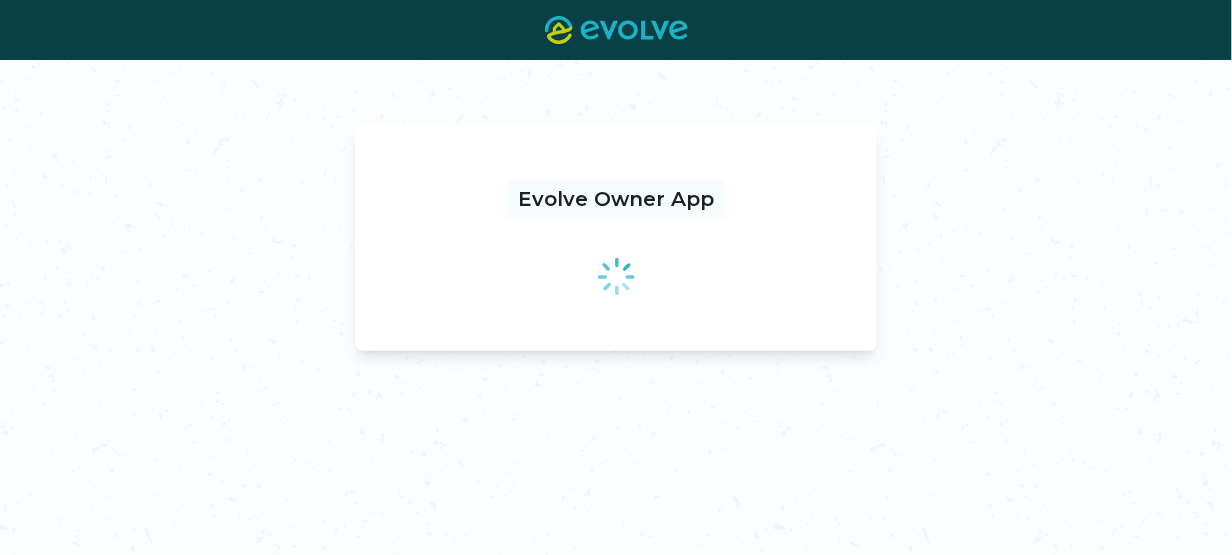 scroll, scrollTop: 0, scrollLeft: 0, axis: both 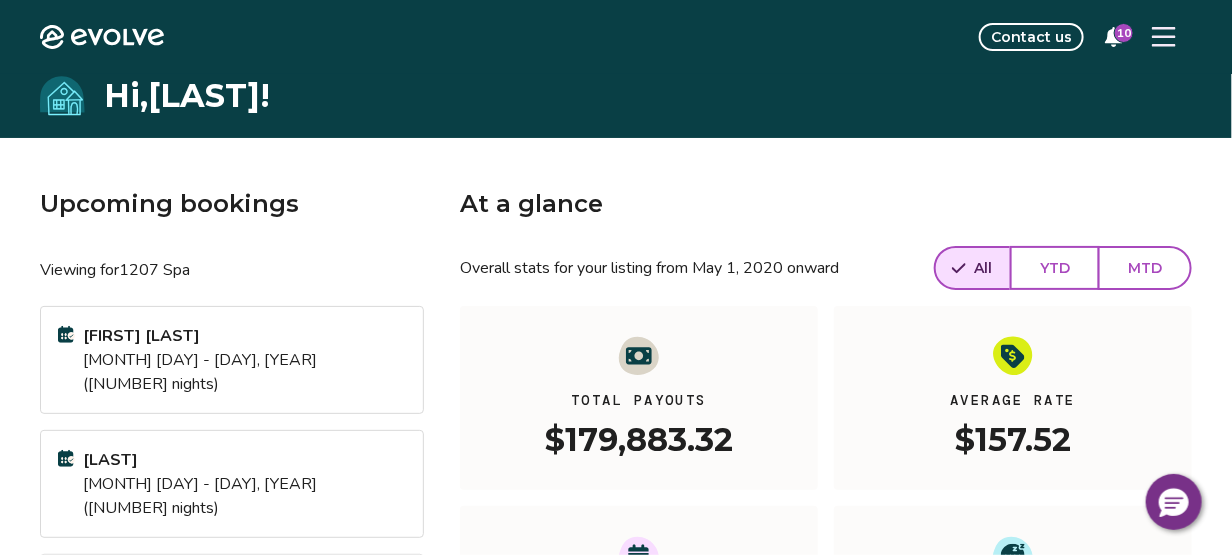 click on "10" at bounding box center [1124, 33] 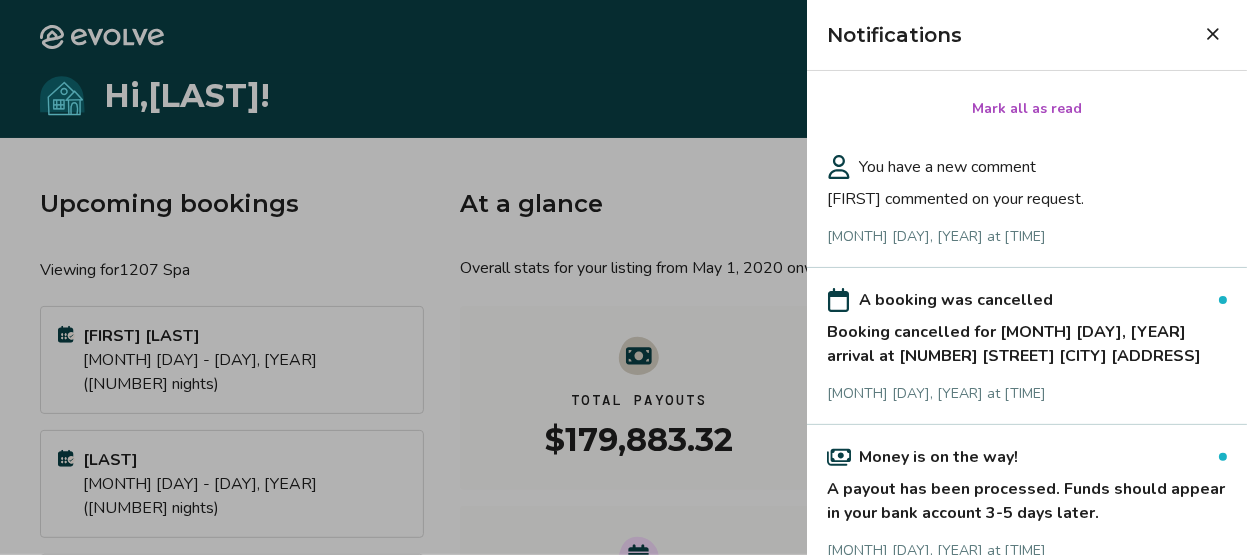 click at bounding box center (623, 277) 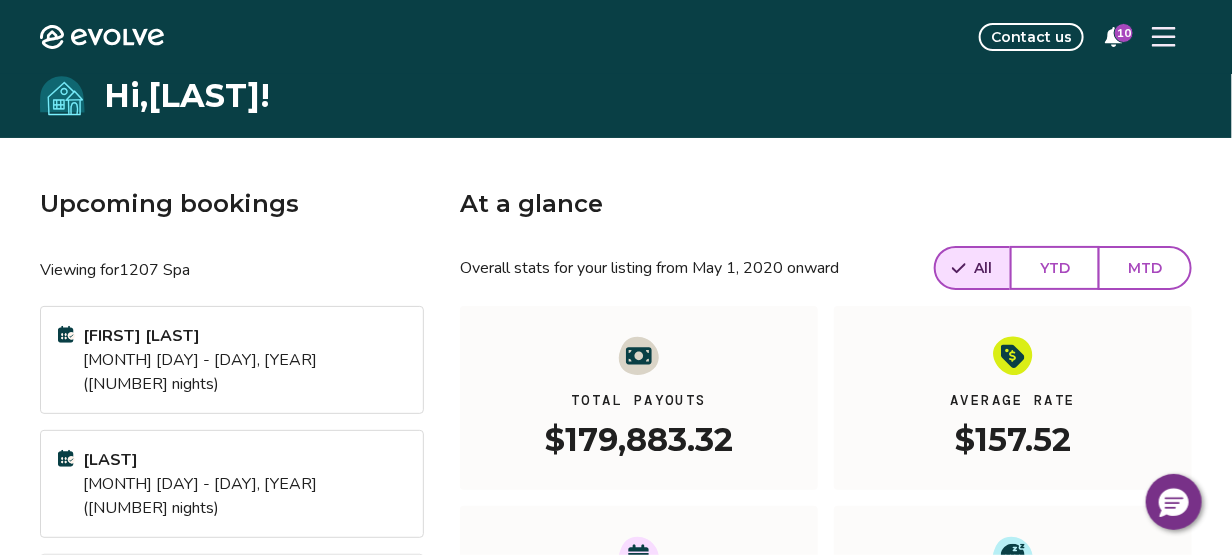 click 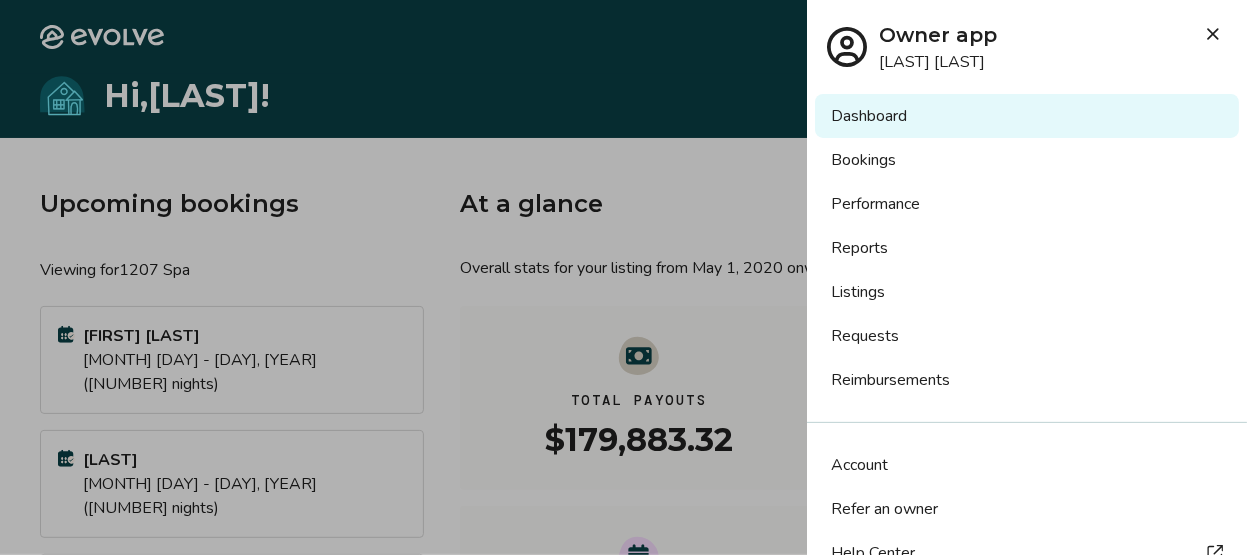 click on "Listings" at bounding box center (1027, 292) 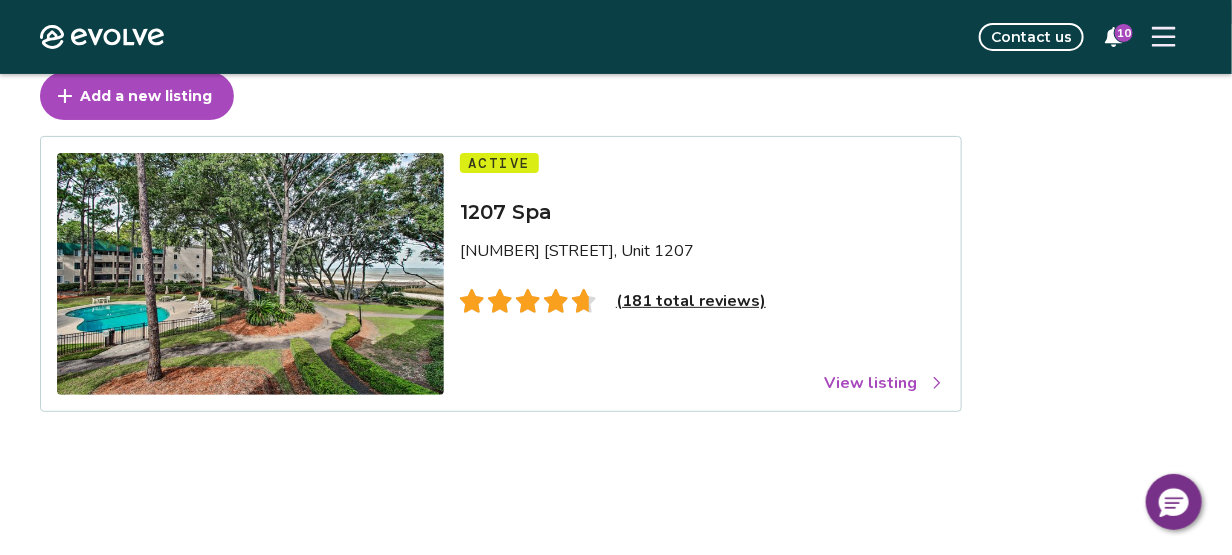 scroll, scrollTop: 100, scrollLeft: 0, axis: vertical 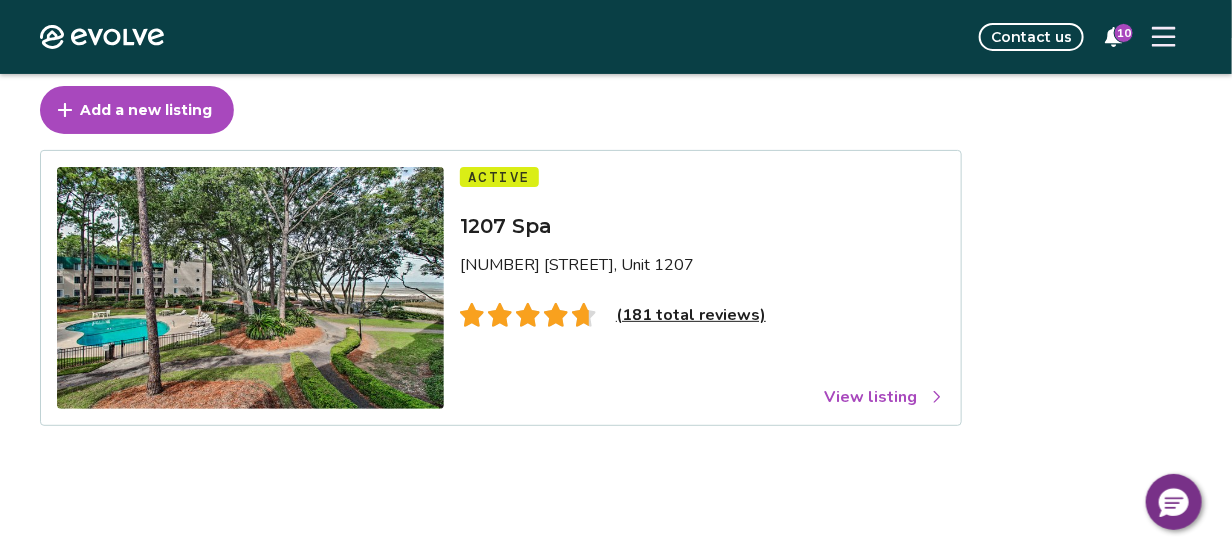 click on "View listing" at bounding box center [884, 397] 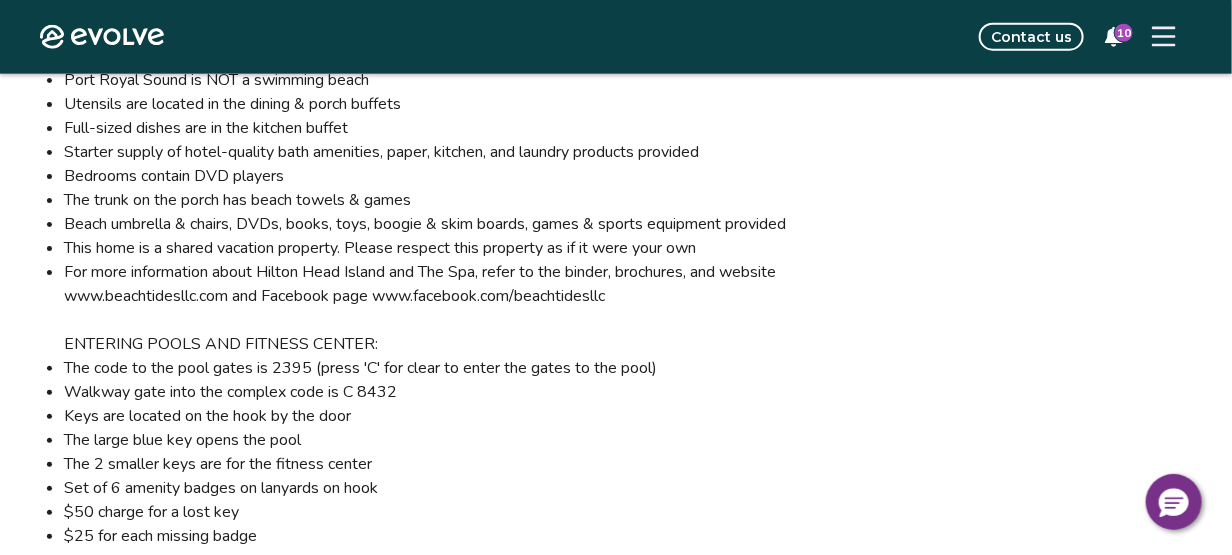 scroll, scrollTop: 3500, scrollLeft: 0, axis: vertical 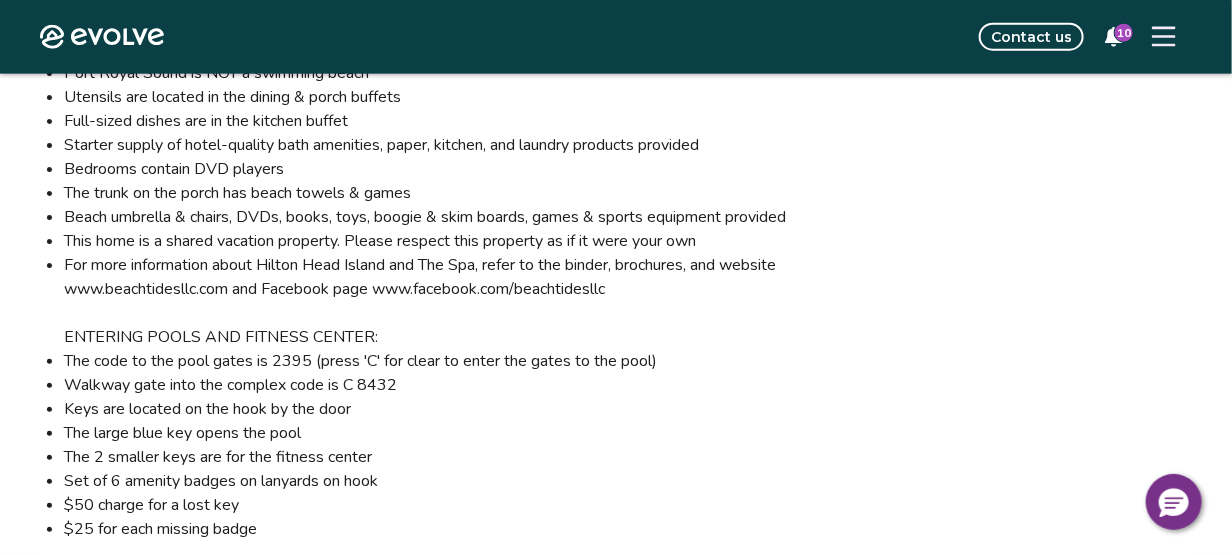 drag, startPoint x: 79, startPoint y: 346, endPoint x: 211, endPoint y: 375, distance: 135.14807 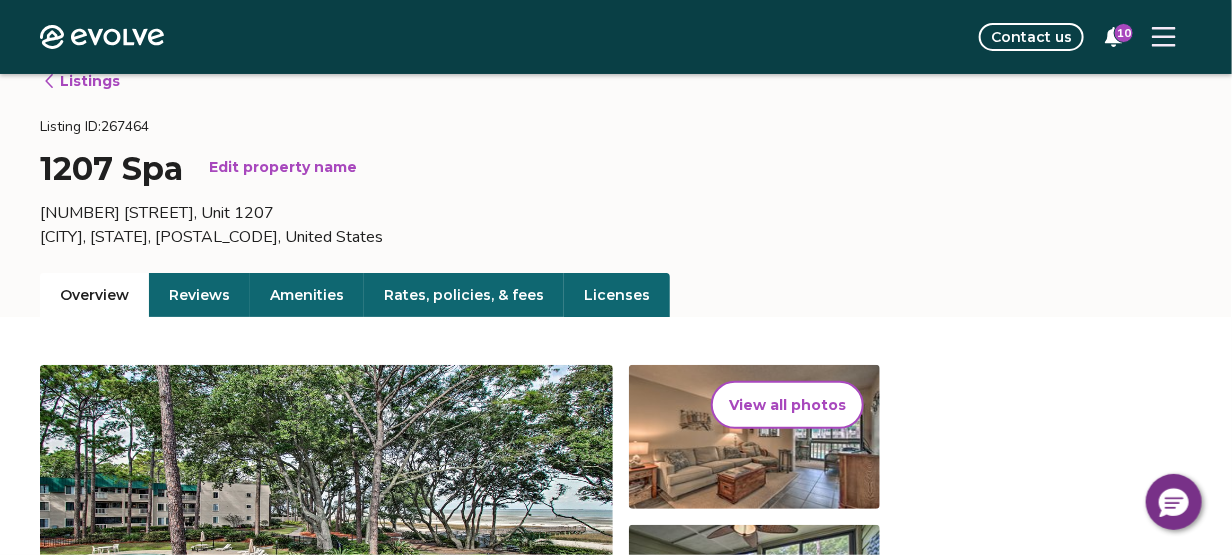 scroll, scrollTop: 0, scrollLeft: 0, axis: both 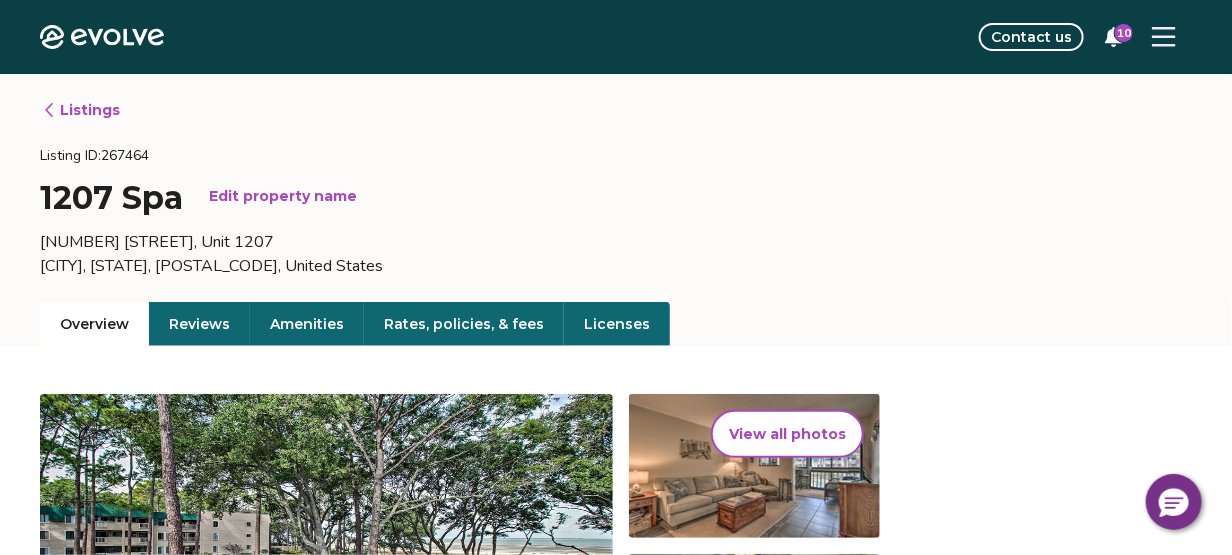 click on "Amenities" at bounding box center [307, 324] 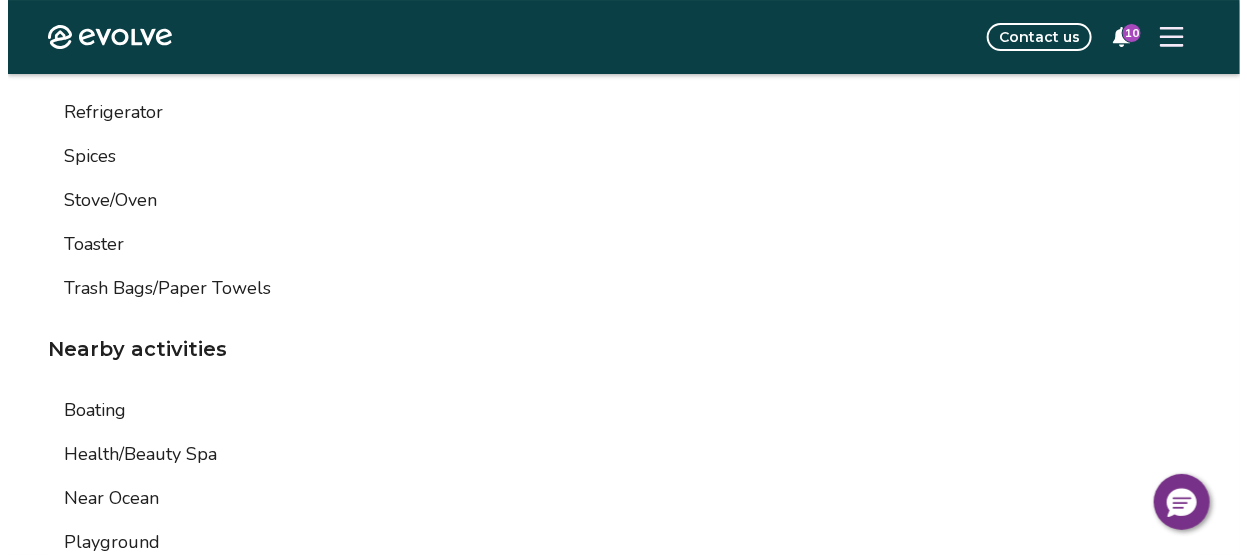 scroll, scrollTop: 2800, scrollLeft: 0, axis: vertical 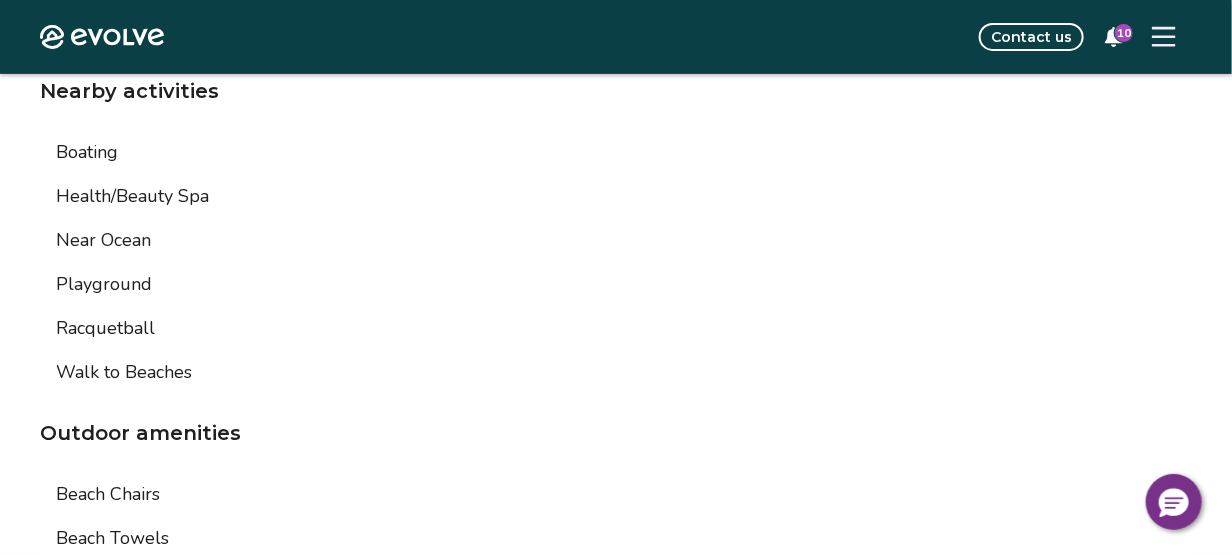 click 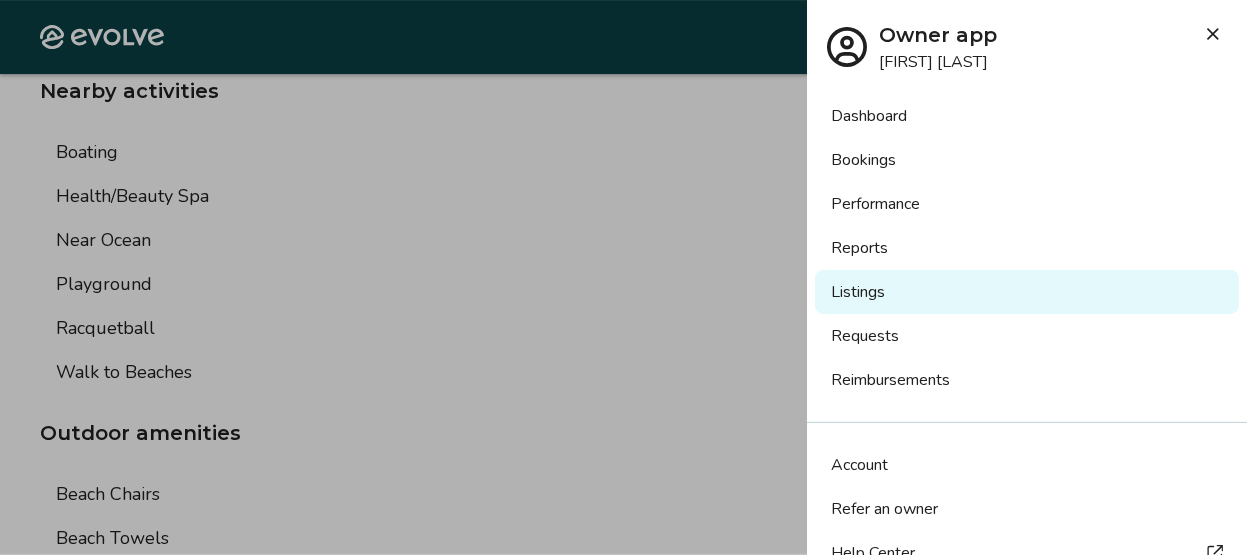 click on "Bookings" at bounding box center (1027, 160) 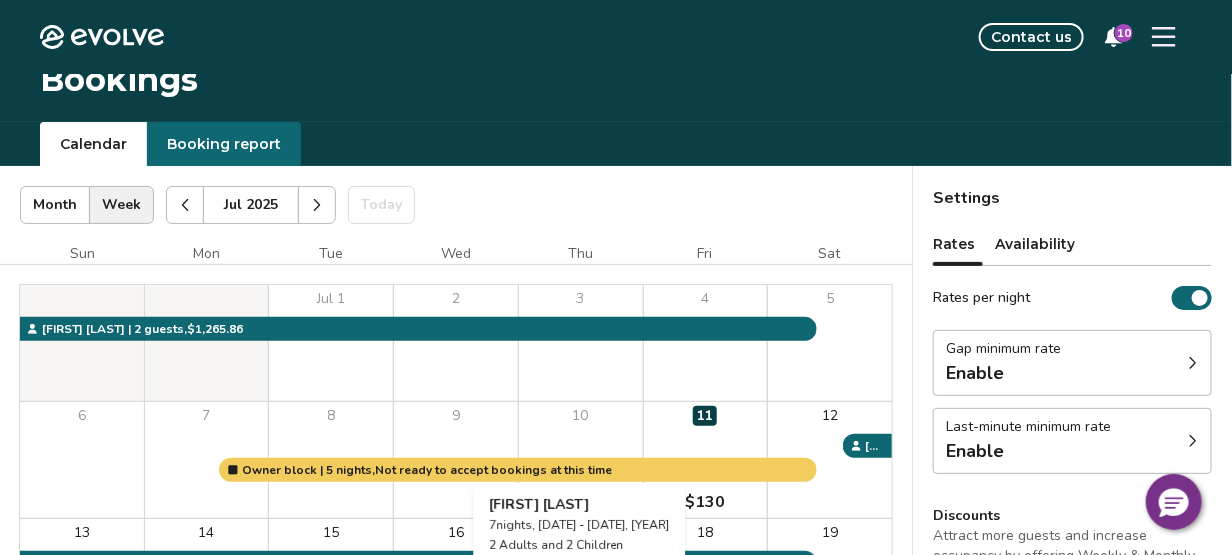 scroll, scrollTop: 0, scrollLeft: 0, axis: both 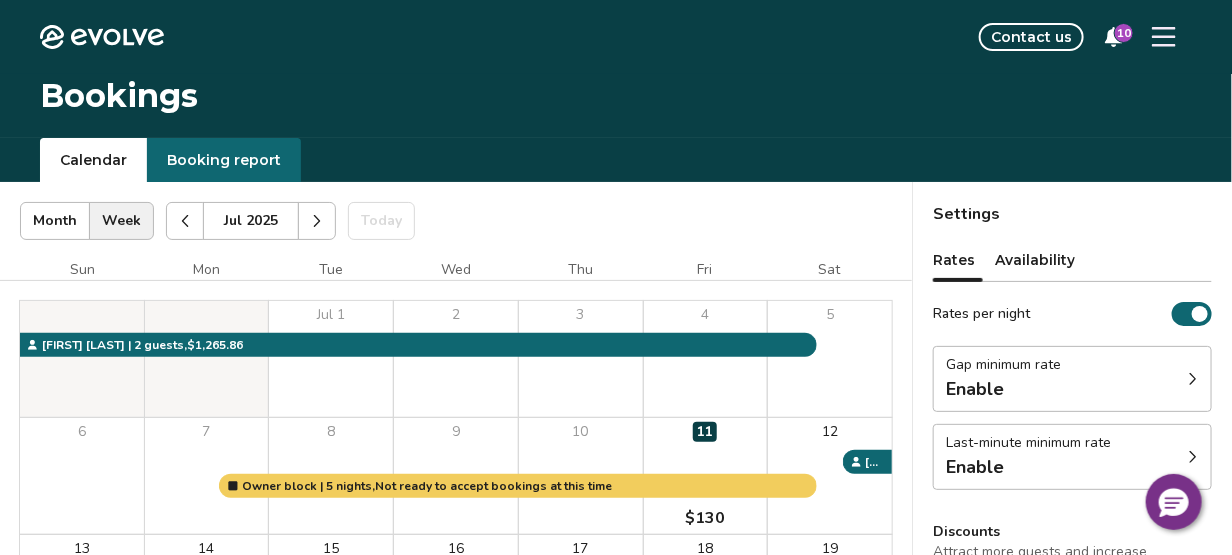 click 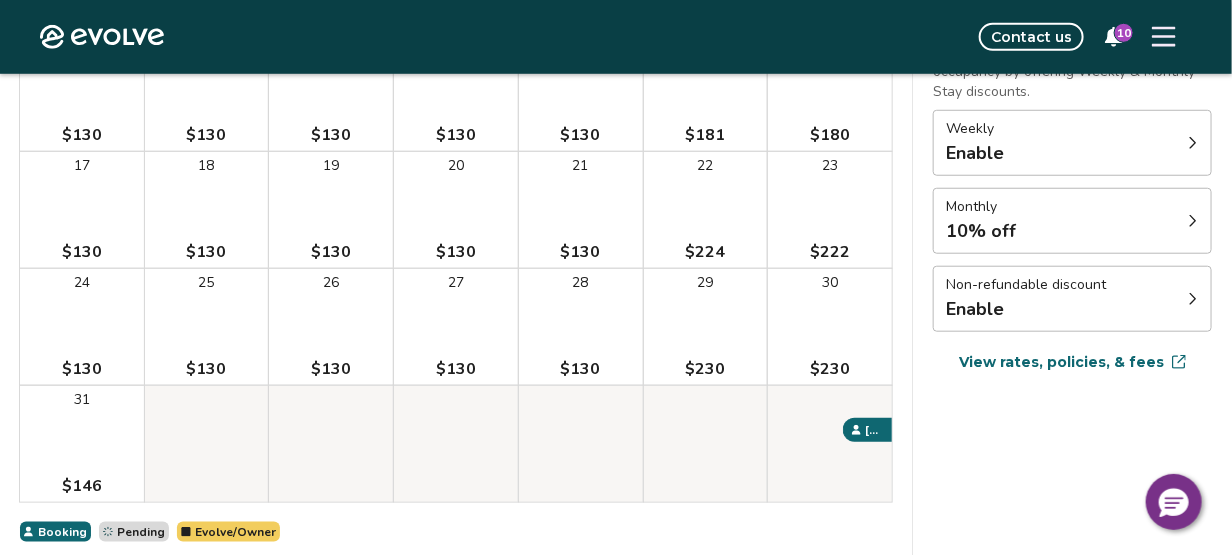 scroll, scrollTop: 300, scrollLeft: 0, axis: vertical 